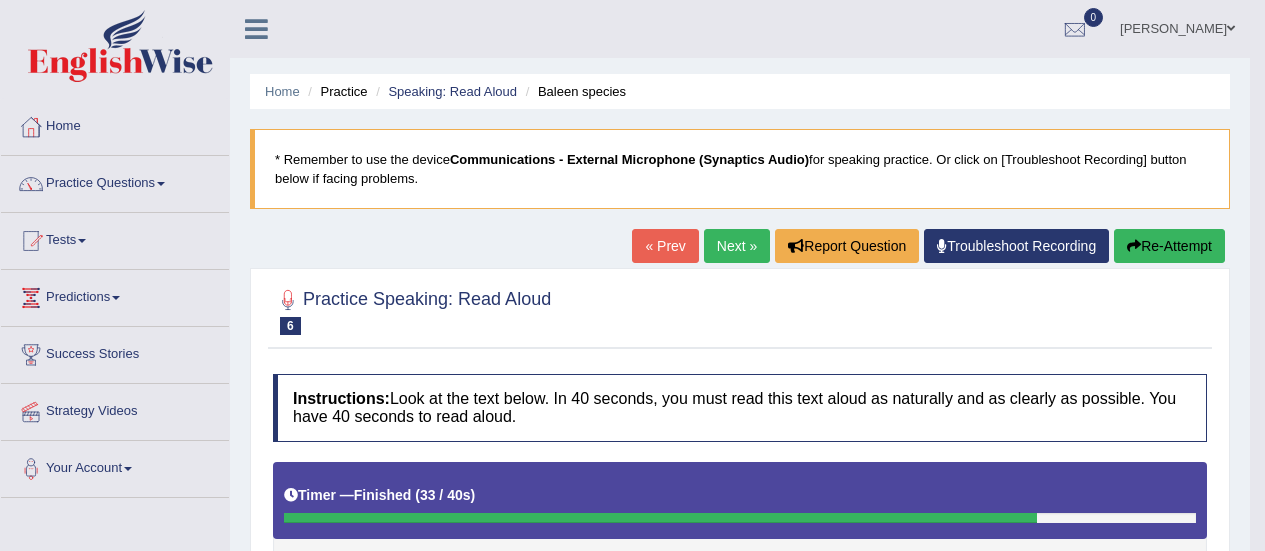 scroll, scrollTop: 506, scrollLeft: 0, axis: vertical 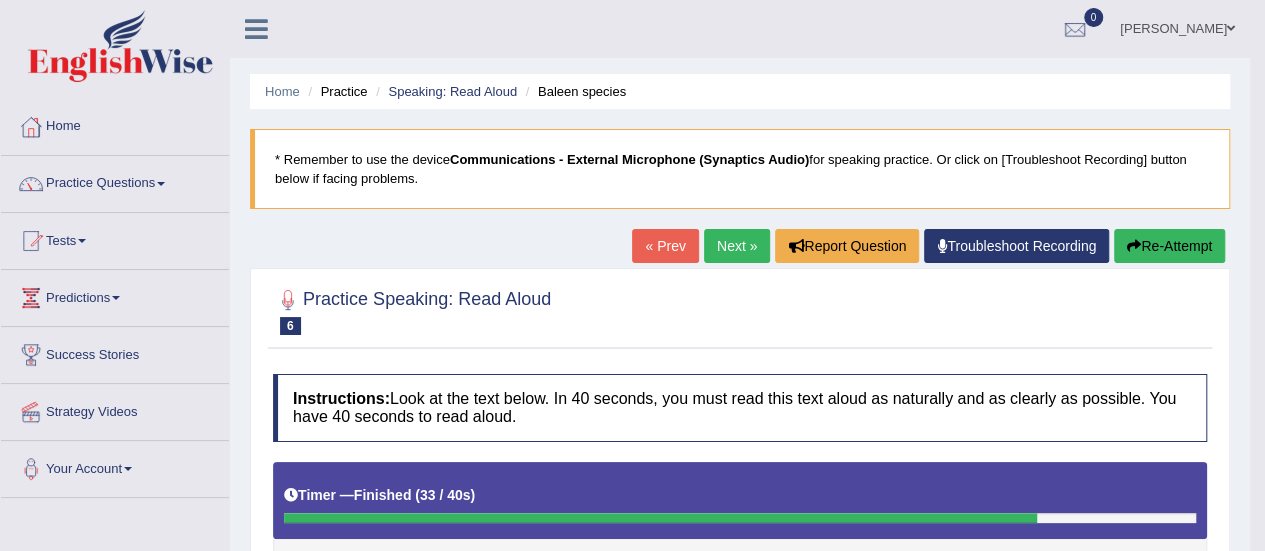 click on "Next »" at bounding box center (737, 246) 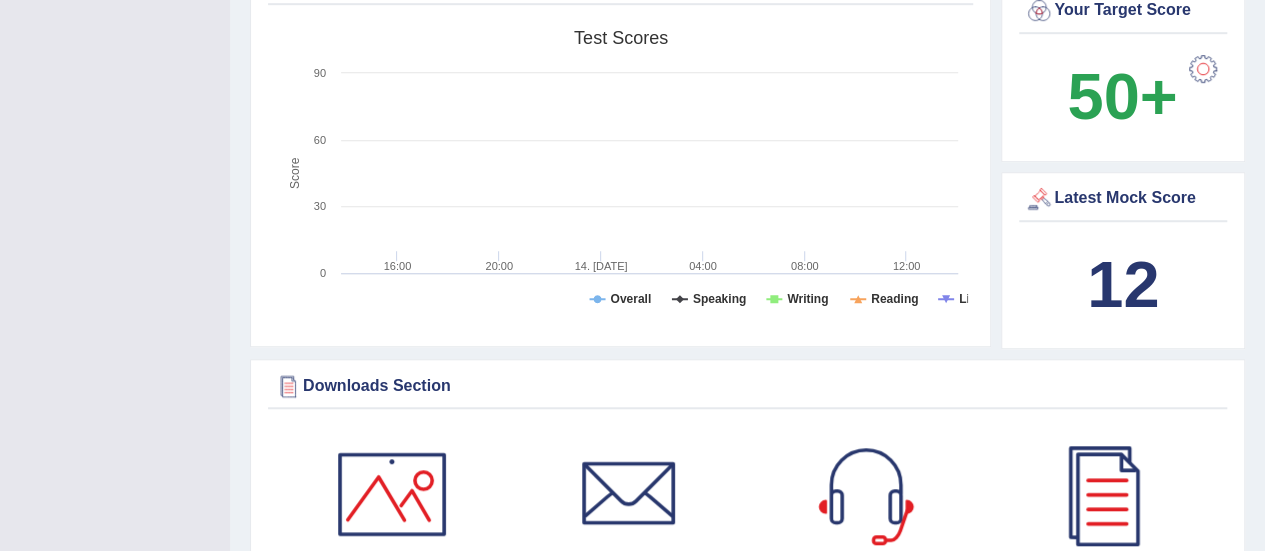 scroll, scrollTop: 1174, scrollLeft: 0, axis: vertical 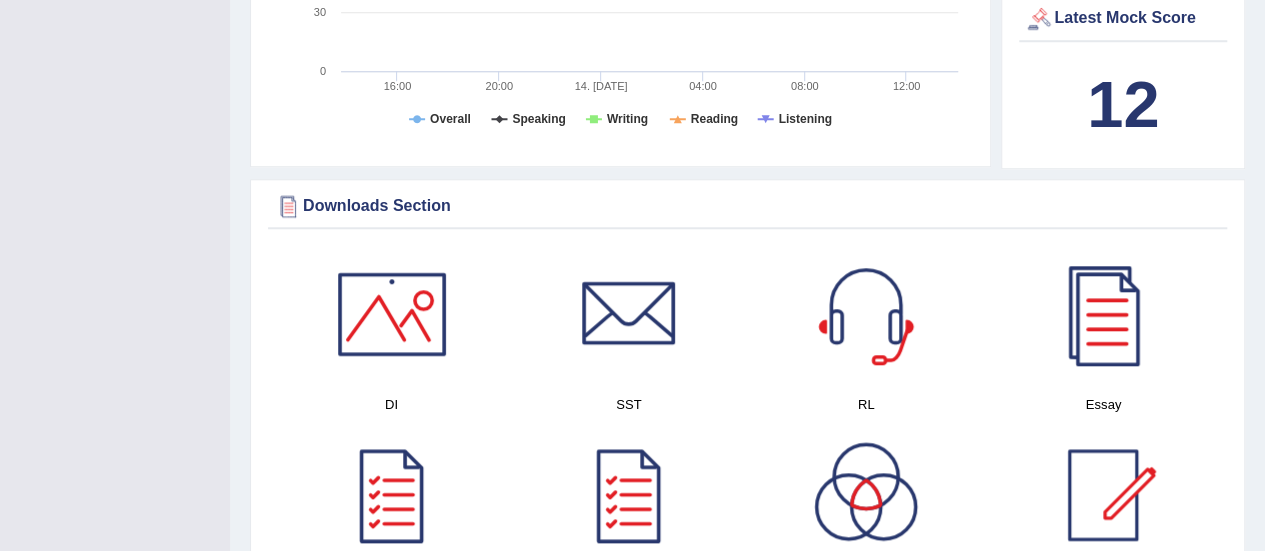 click at bounding box center [392, 314] 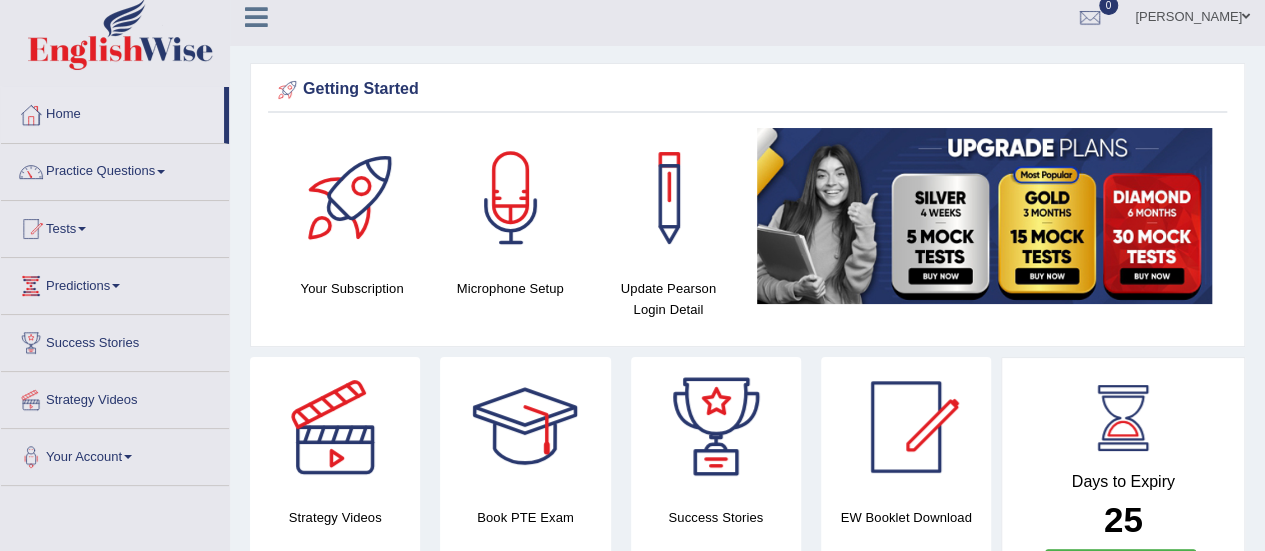 scroll, scrollTop: 0, scrollLeft: 0, axis: both 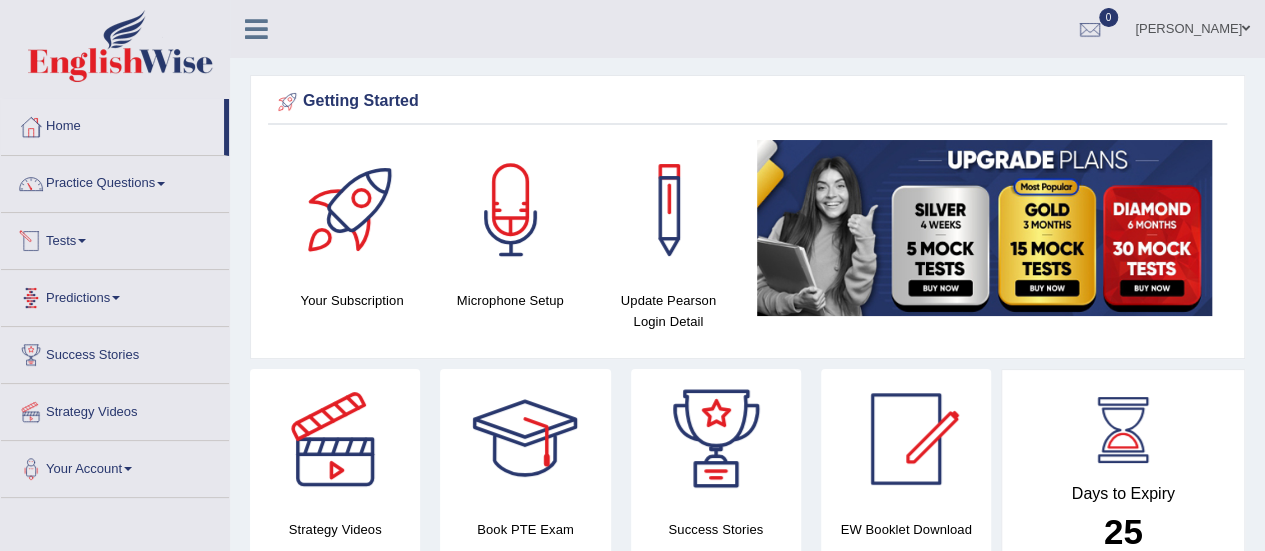 click at bounding box center [82, 241] 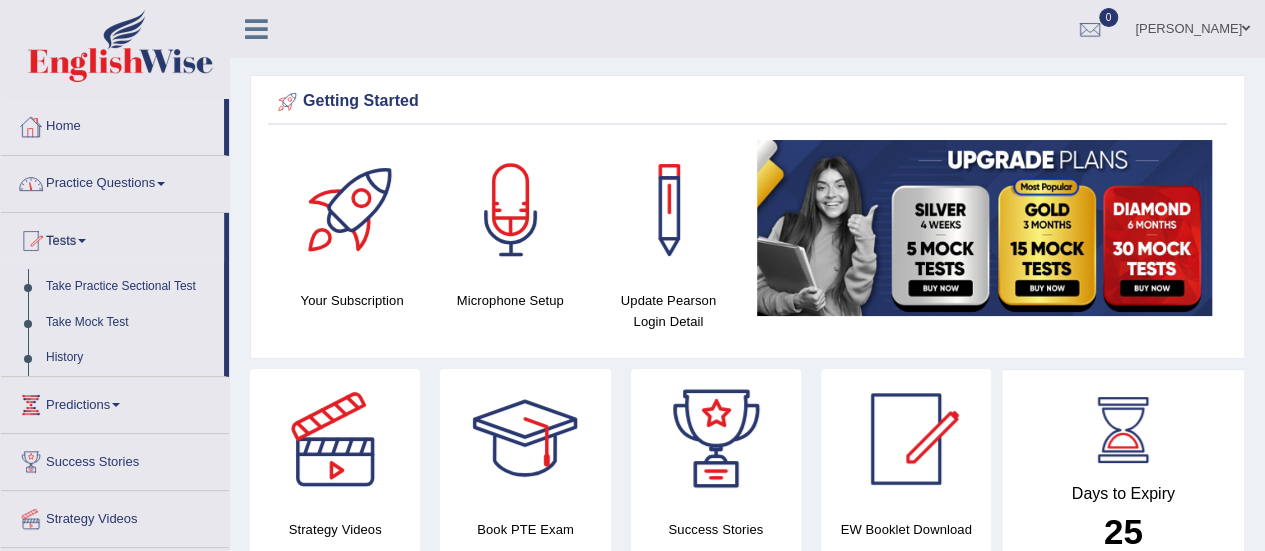 click on "Practice Questions" at bounding box center [115, 181] 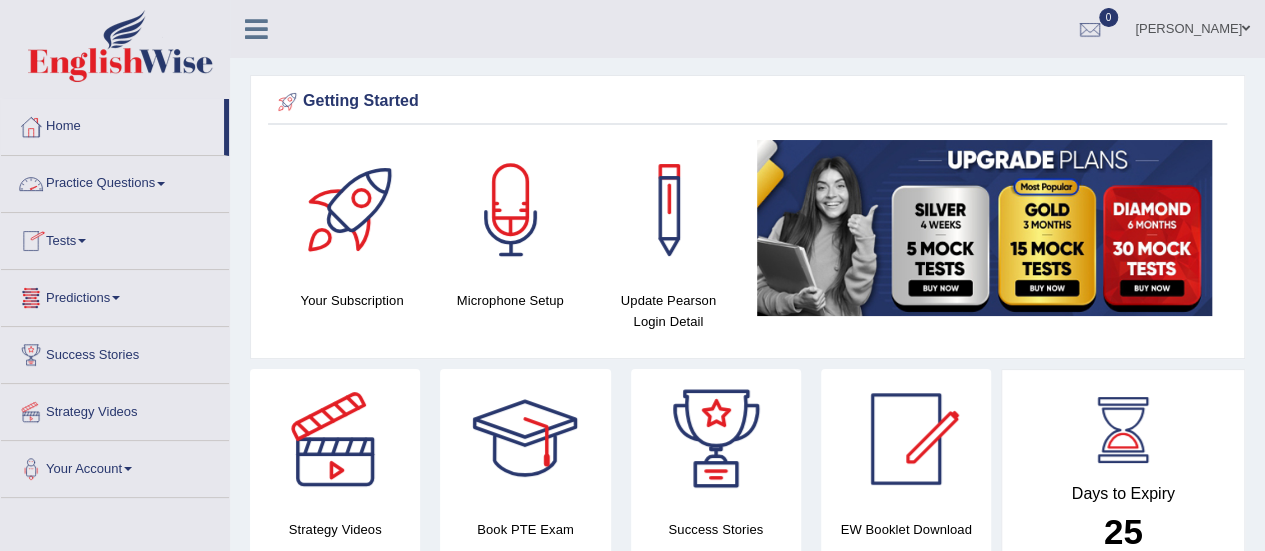 click at bounding box center (161, 184) 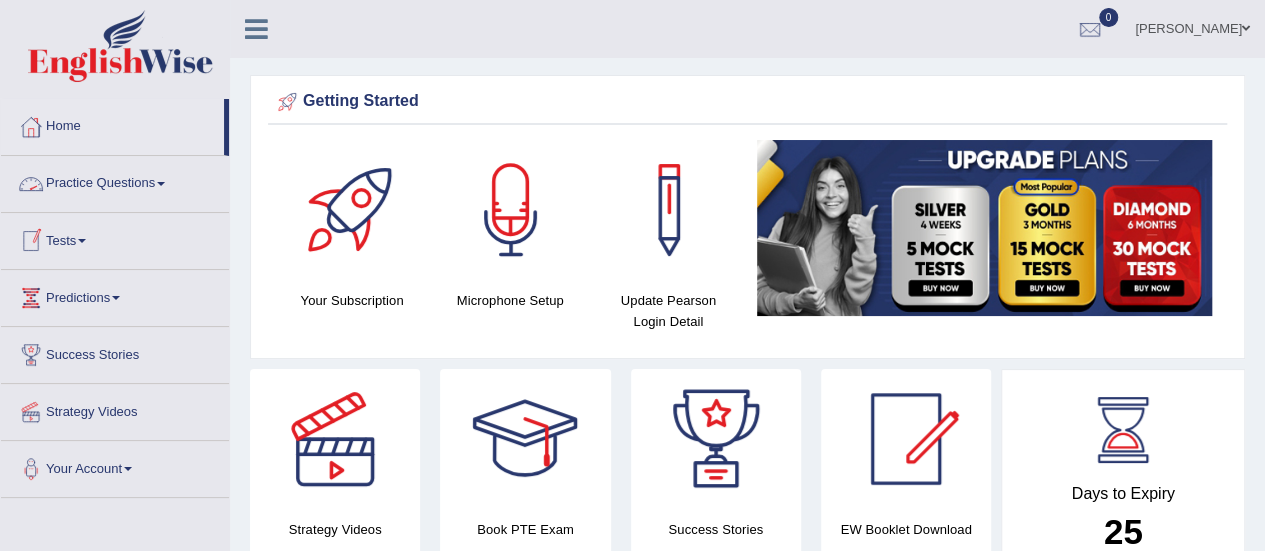click on "Practice Questions" at bounding box center [115, 181] 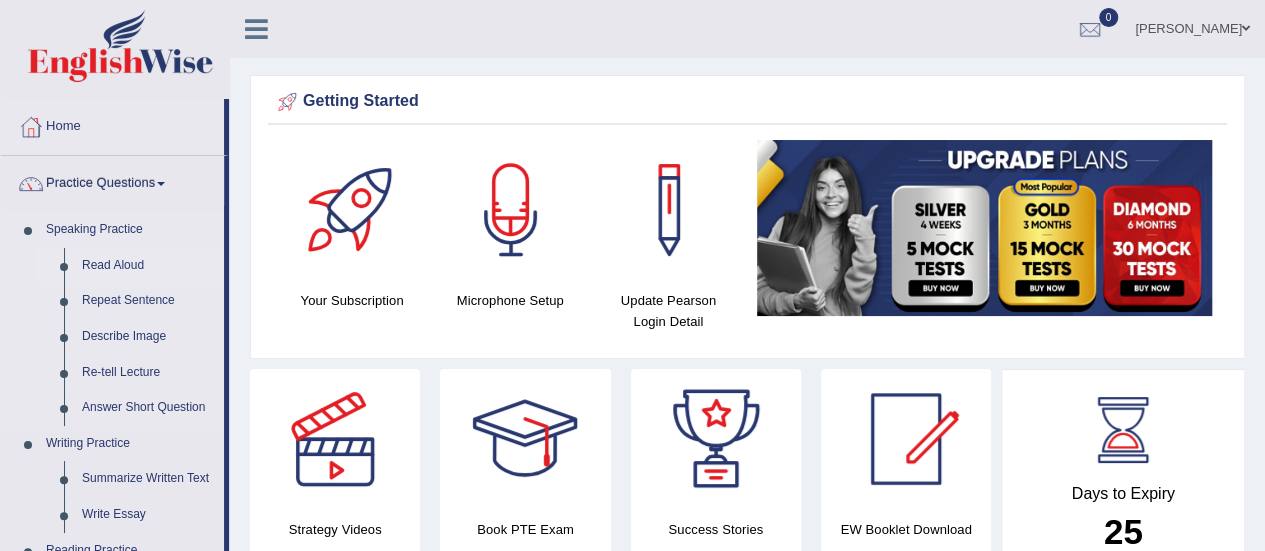 click on "Read Aloud" at bounding box center [148, 266] 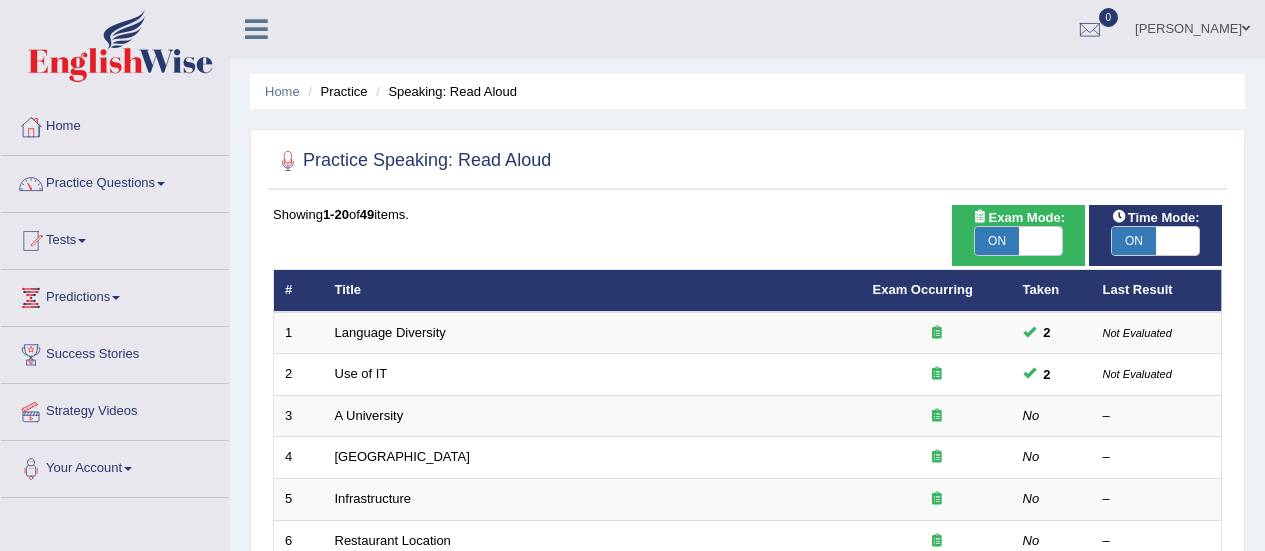 scroll, scrollTop: 0, scrollLeft: 0, axis: both 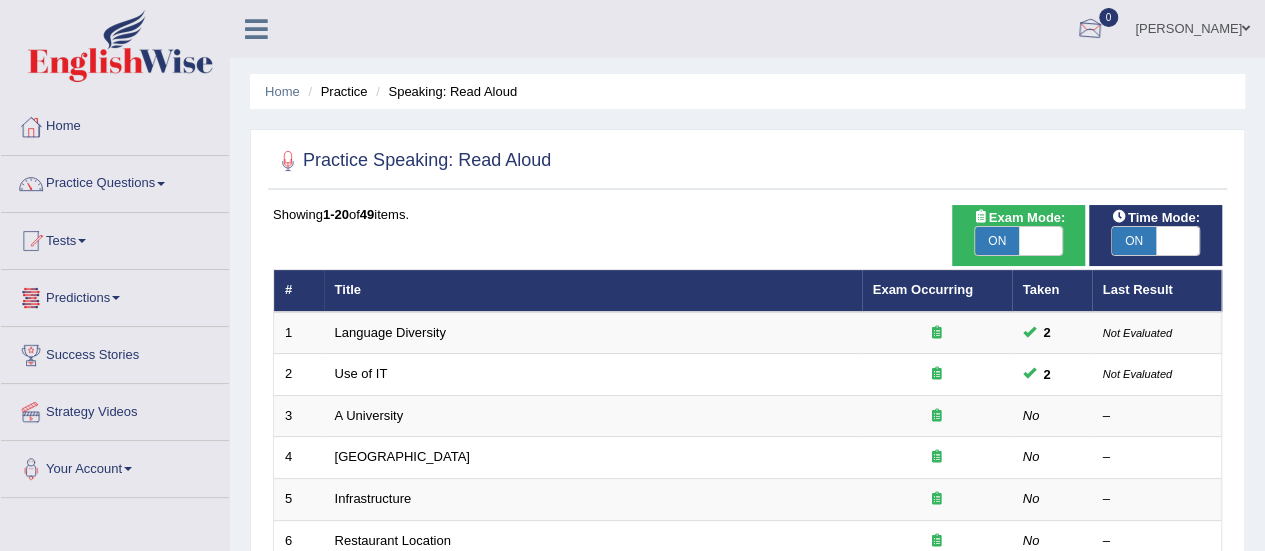 click at bounding box center (1090, 30) 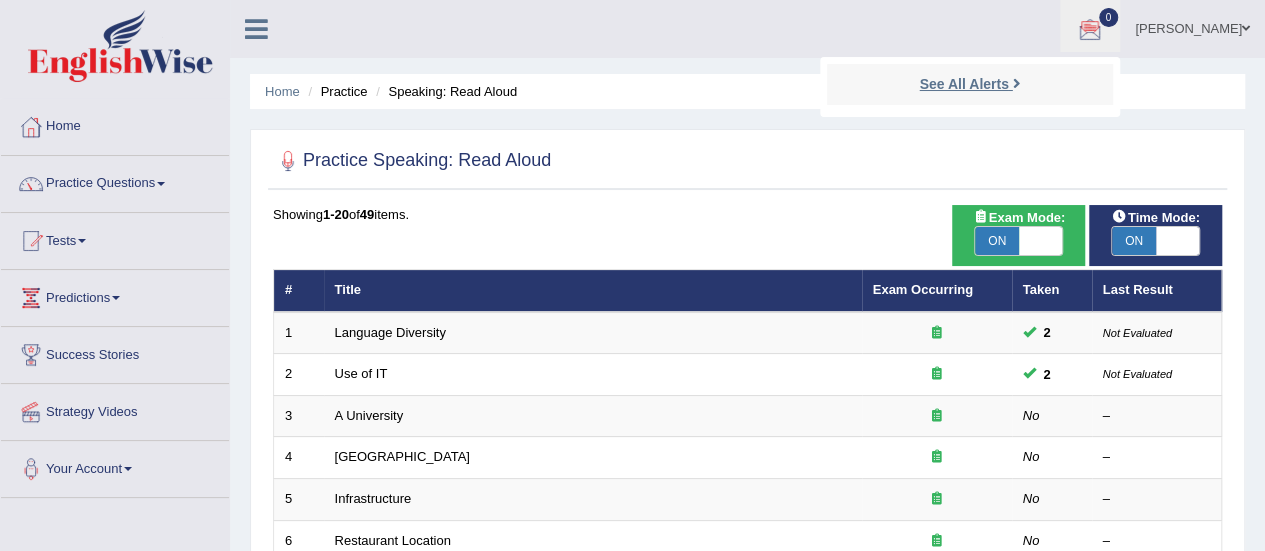 click on "See All Alerts" at bounding box center (963, 84) 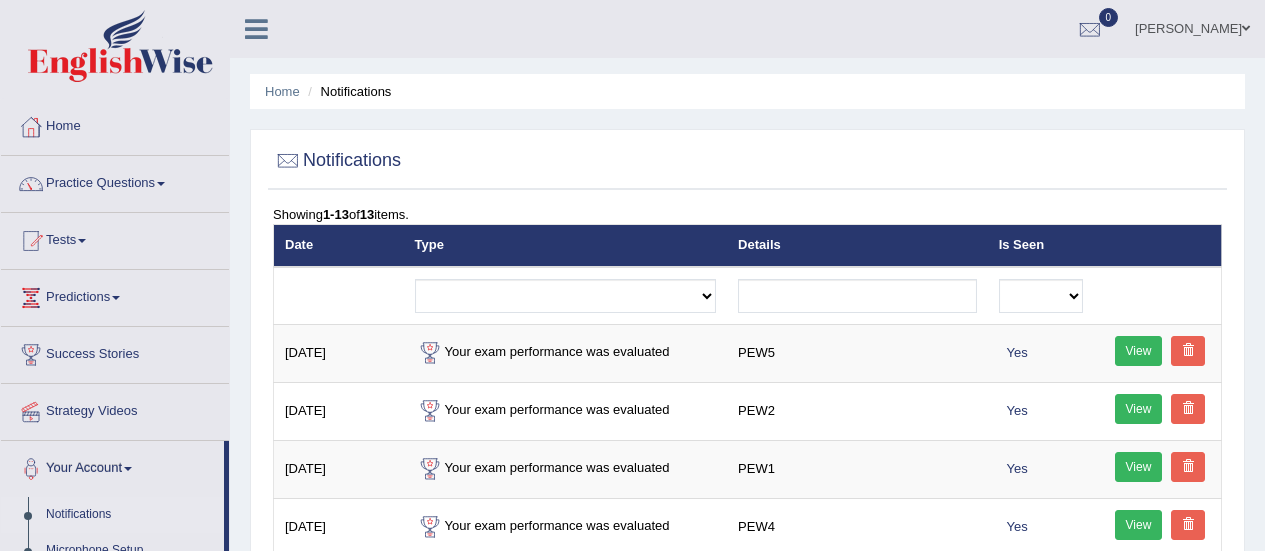scroll, scrollTop: 200, scrollLeft: 0, axis: vertical 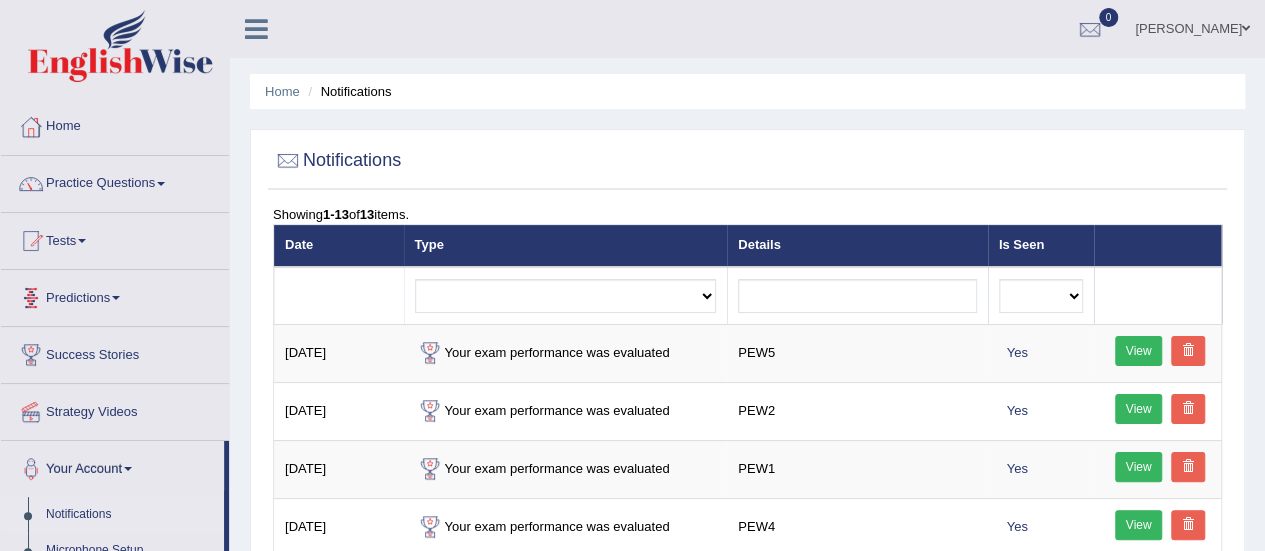 click on "Predictions" at bounding box center (115, 295) 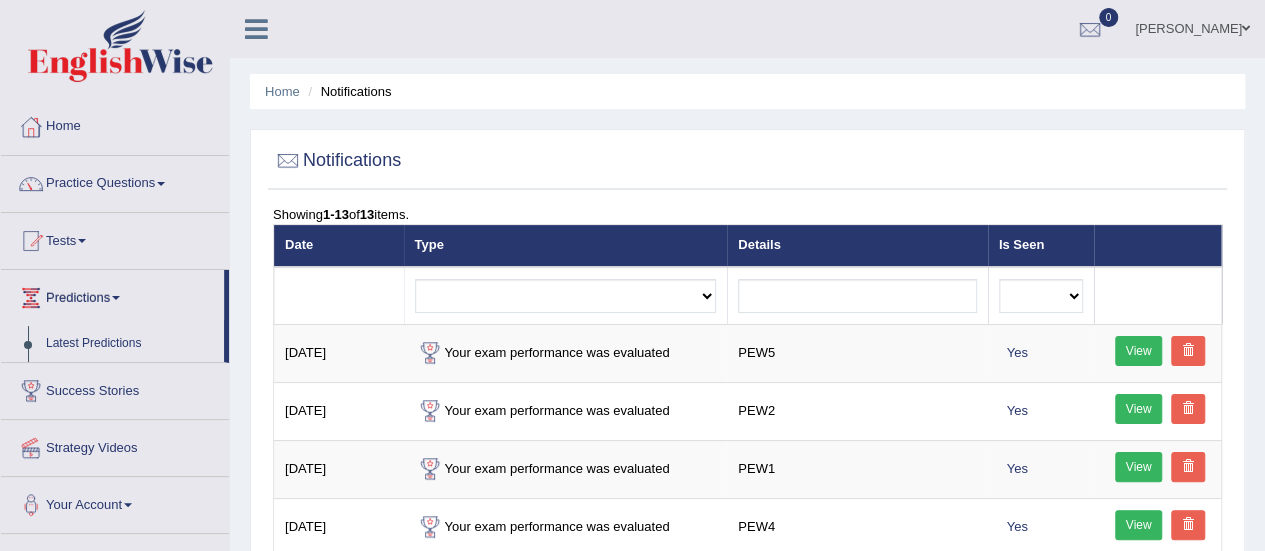 click on "Predictions" at bounding box center (112, 295) 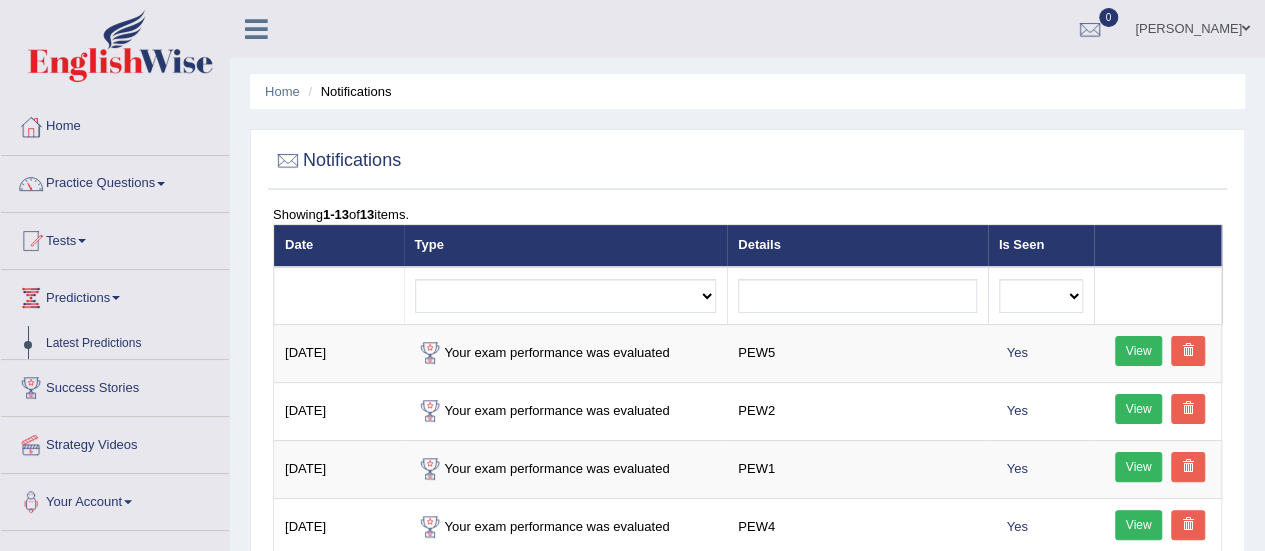 click on "Predictions" at bounding box center (115, 295) 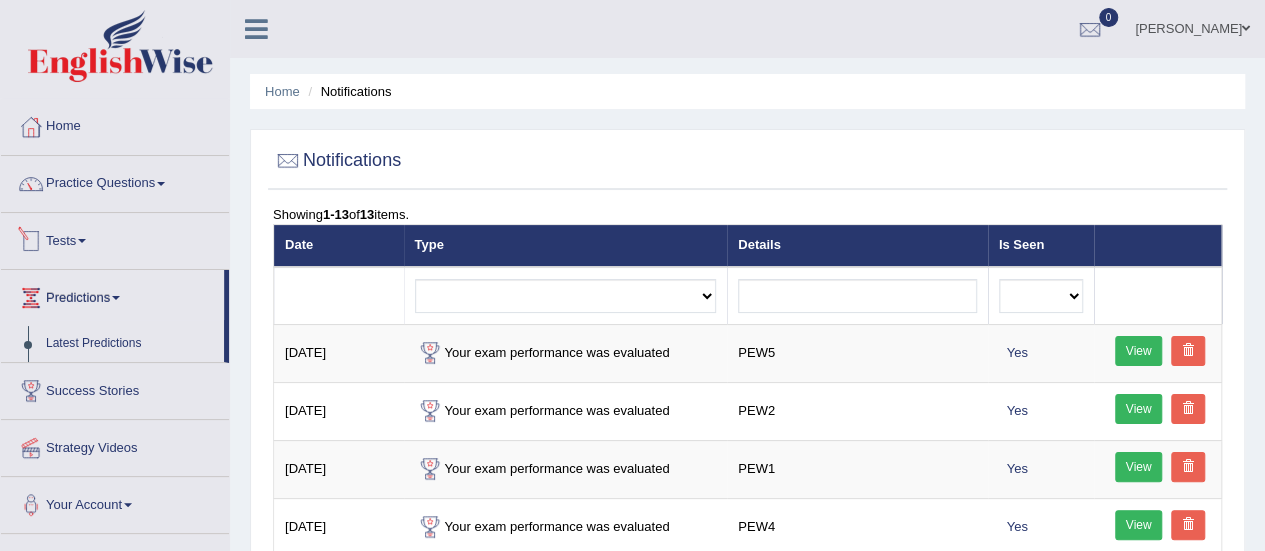 click on "Tests" at bounding box center [115, 238] 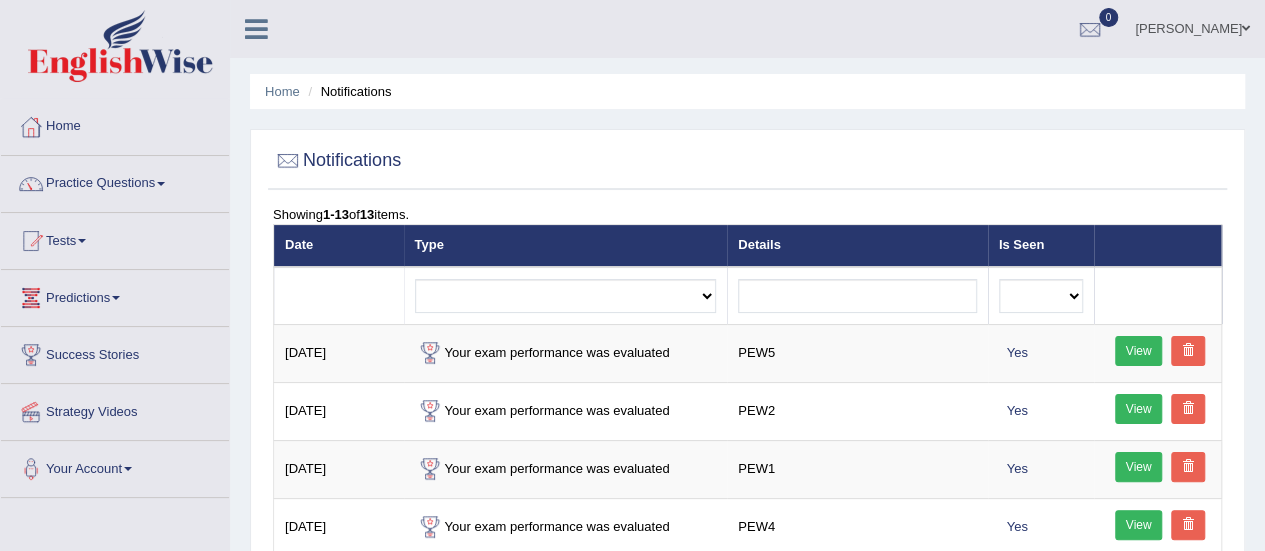 click on "Tests" at bounding box center (115, 238) 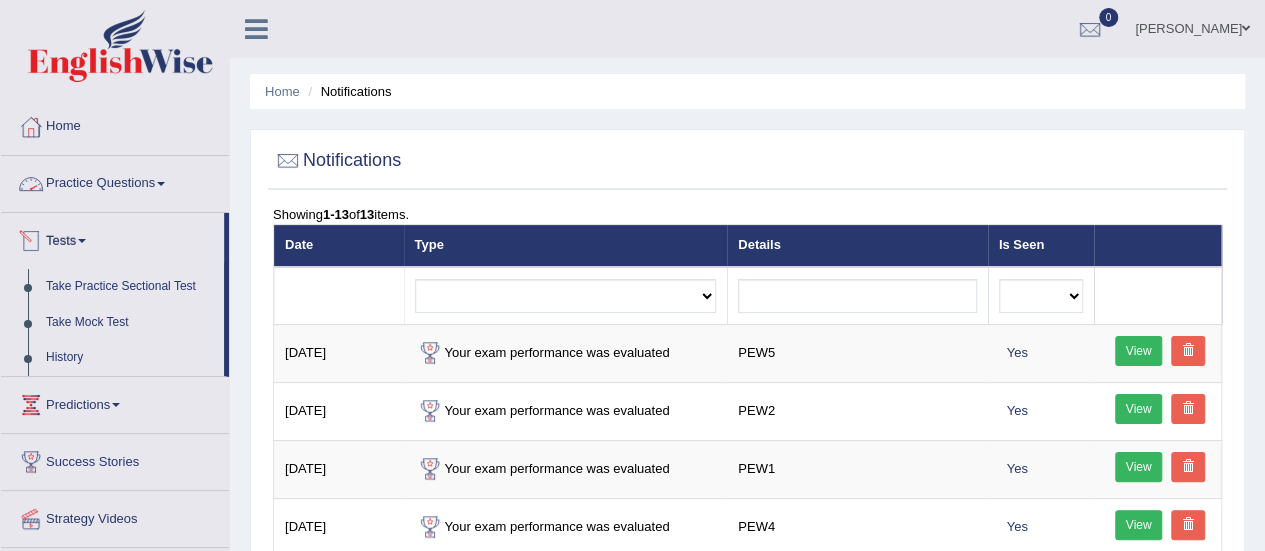 click on "Practice Questions" at bounding box center (115, 181) 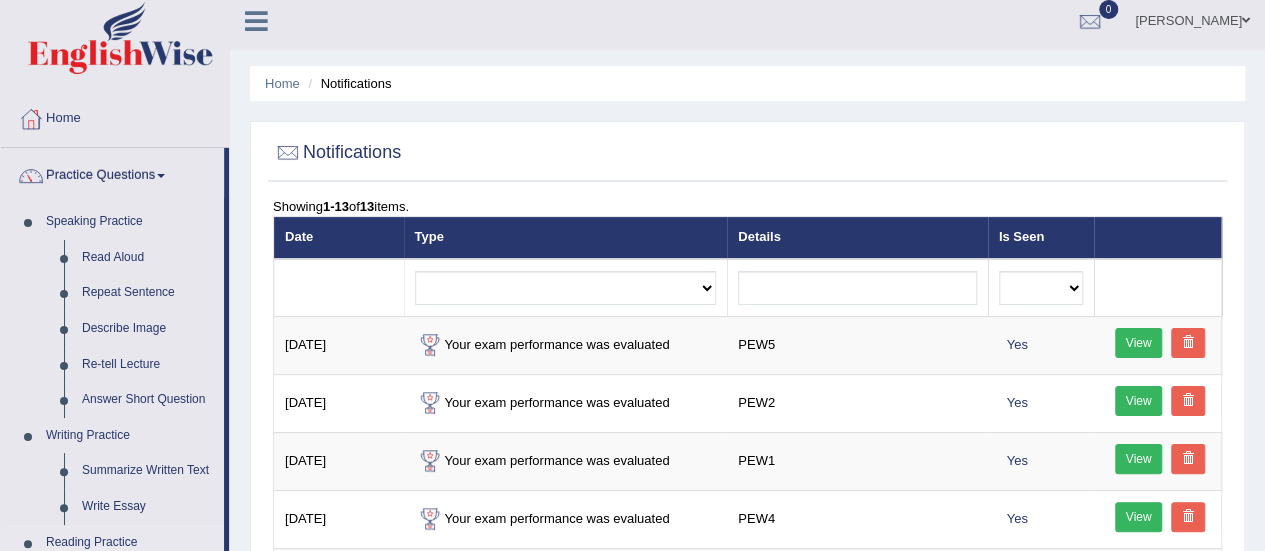 scroll, scrollTop: 0, scrollLeft: 0, axis: both 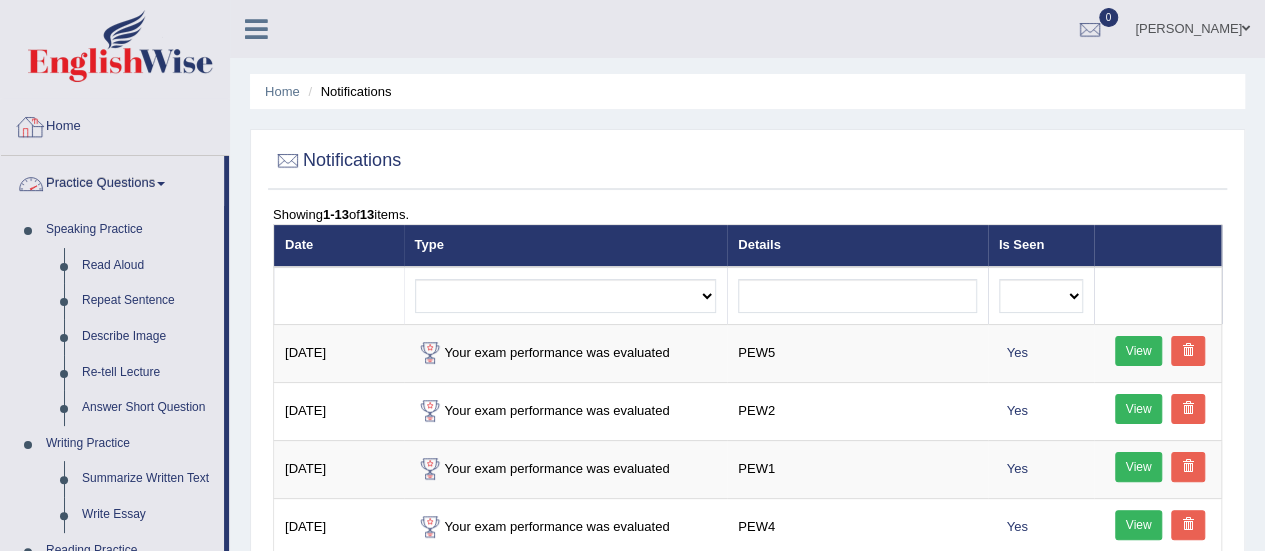 click on "Home" at bounding box center (115, 124) 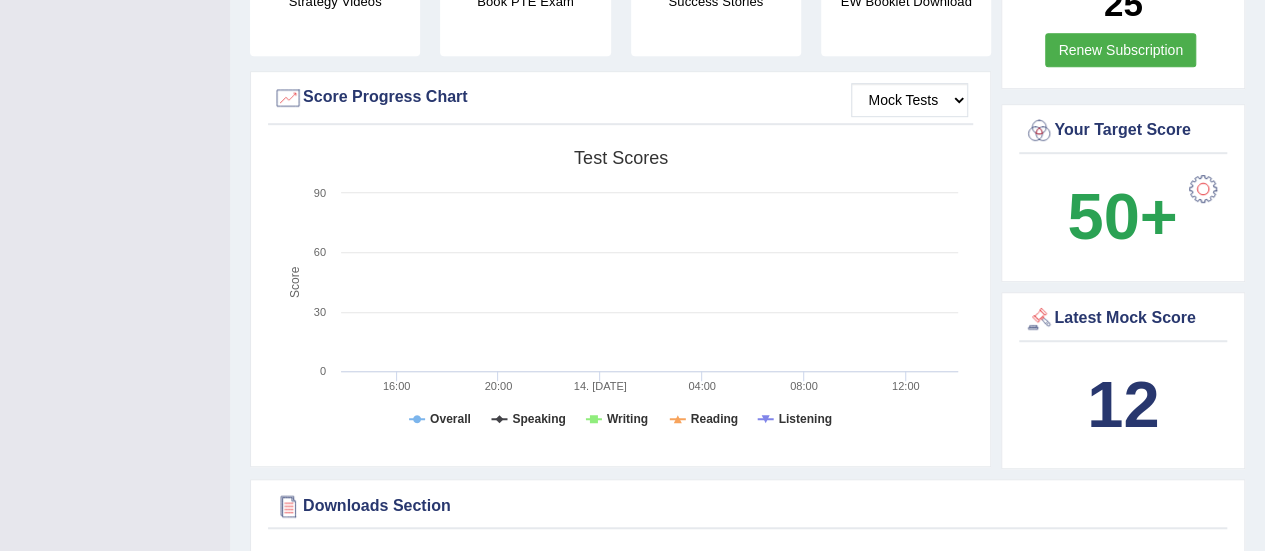 scroll, scrollTop: 754, scrollLeft: 0, axis: vertical 